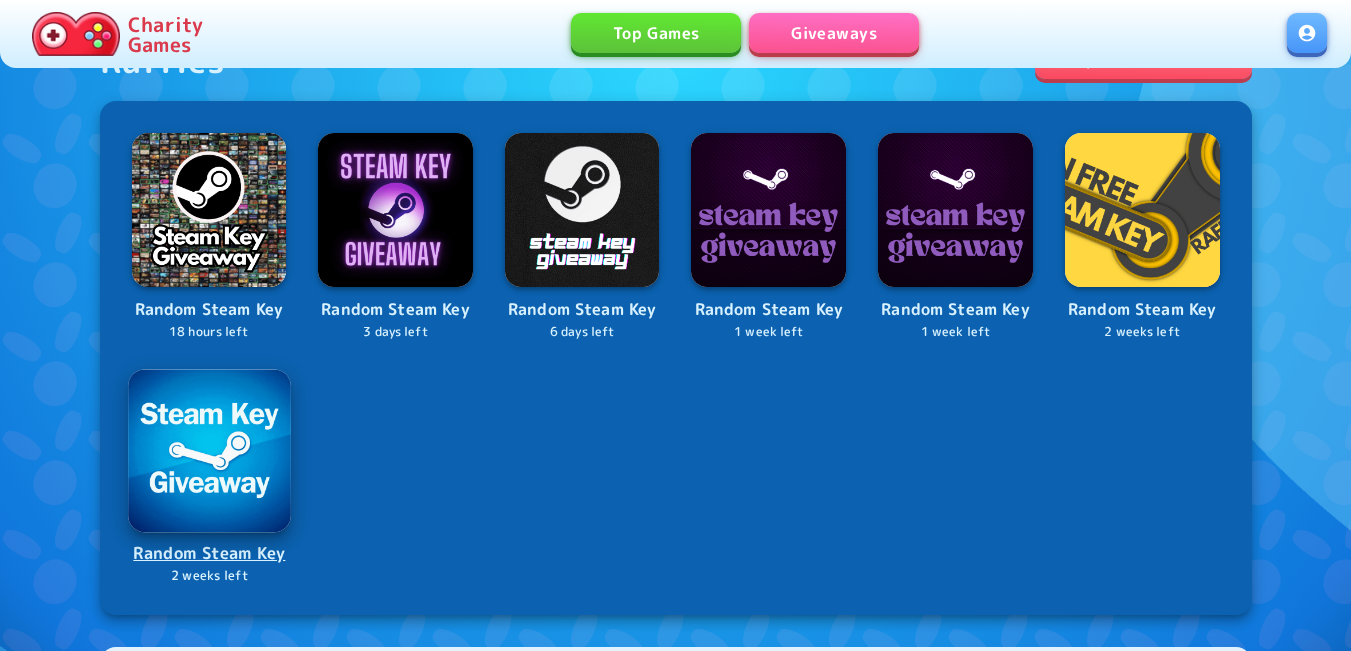 scroll, scrollTop: 900, scrollLeft: 0, axis: vertical 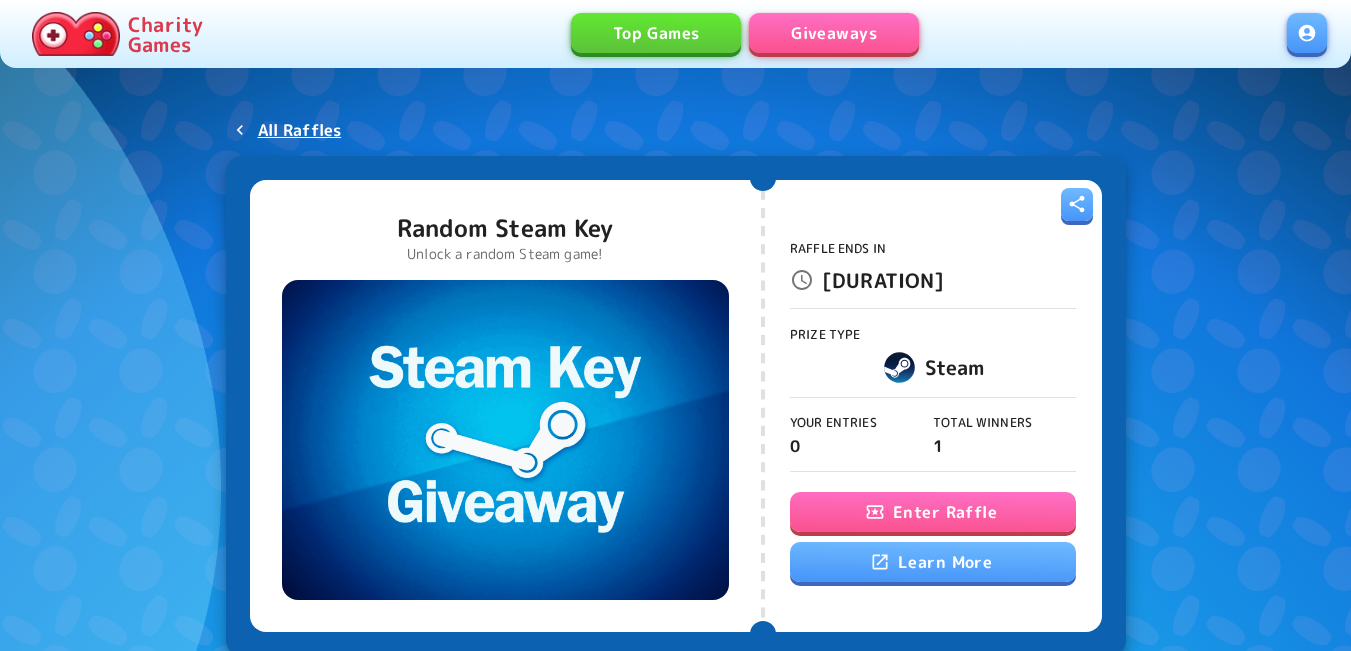 click at bounding box center (875, 512) 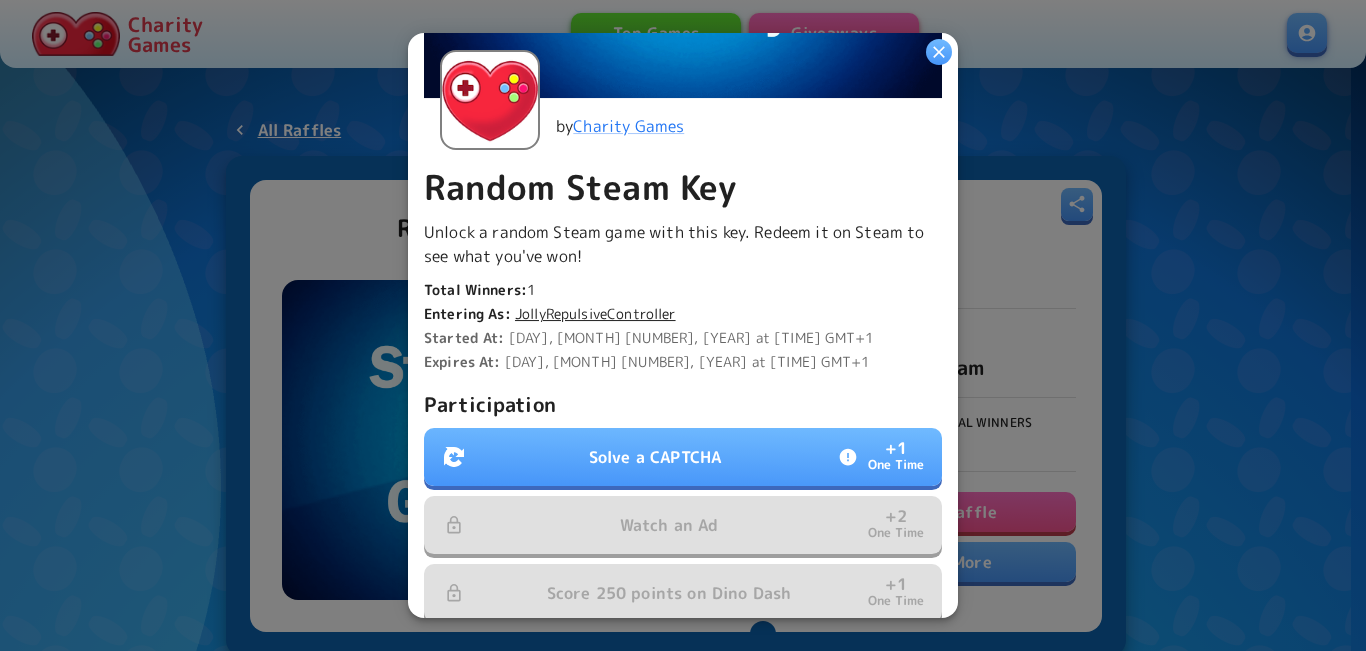 scroll, scrollTop: 400, scrollLeft: 0, axis: vertical 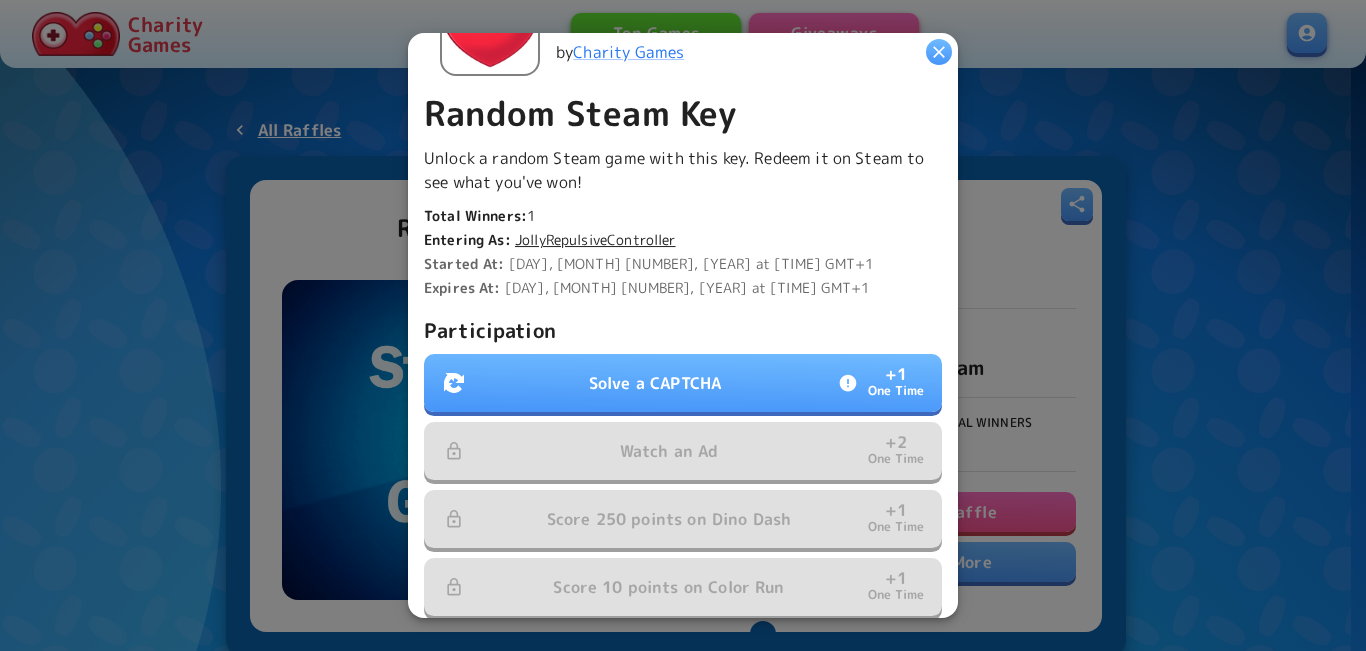 click on "Solve a CAPTCHA" at bounding box center [655, 383] 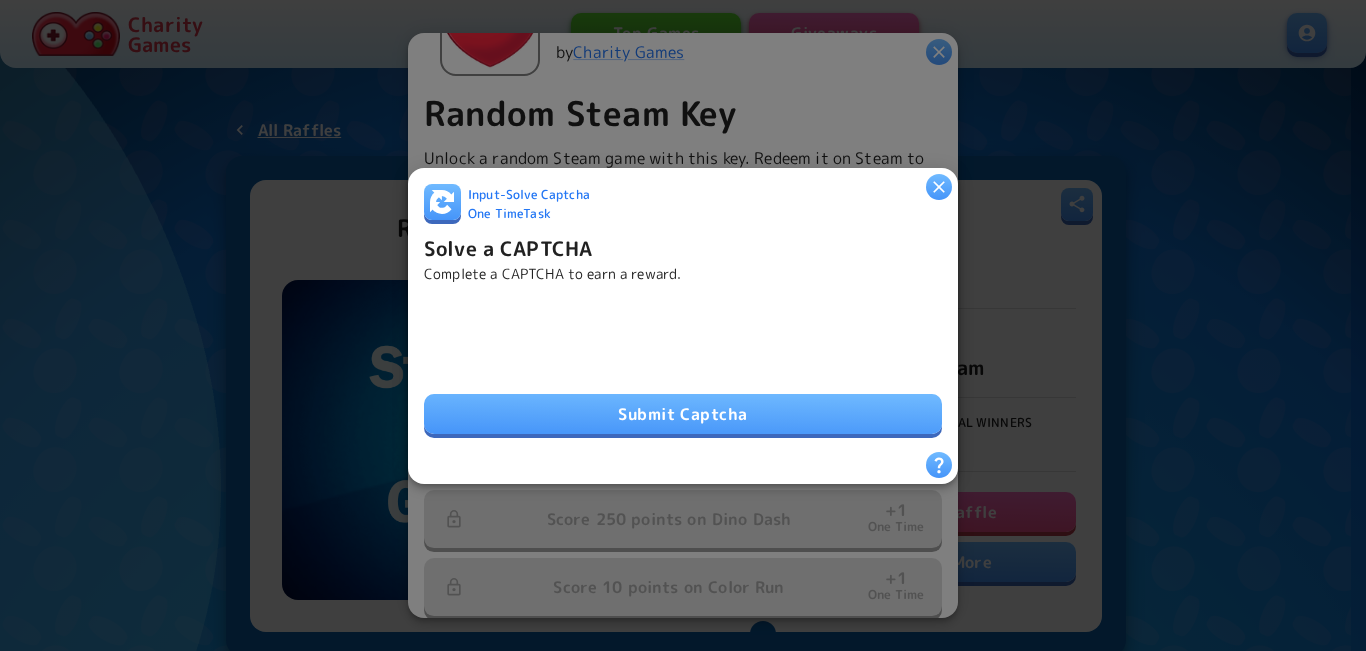 click on "Submit Captcha" at bounding box center (683, 414) 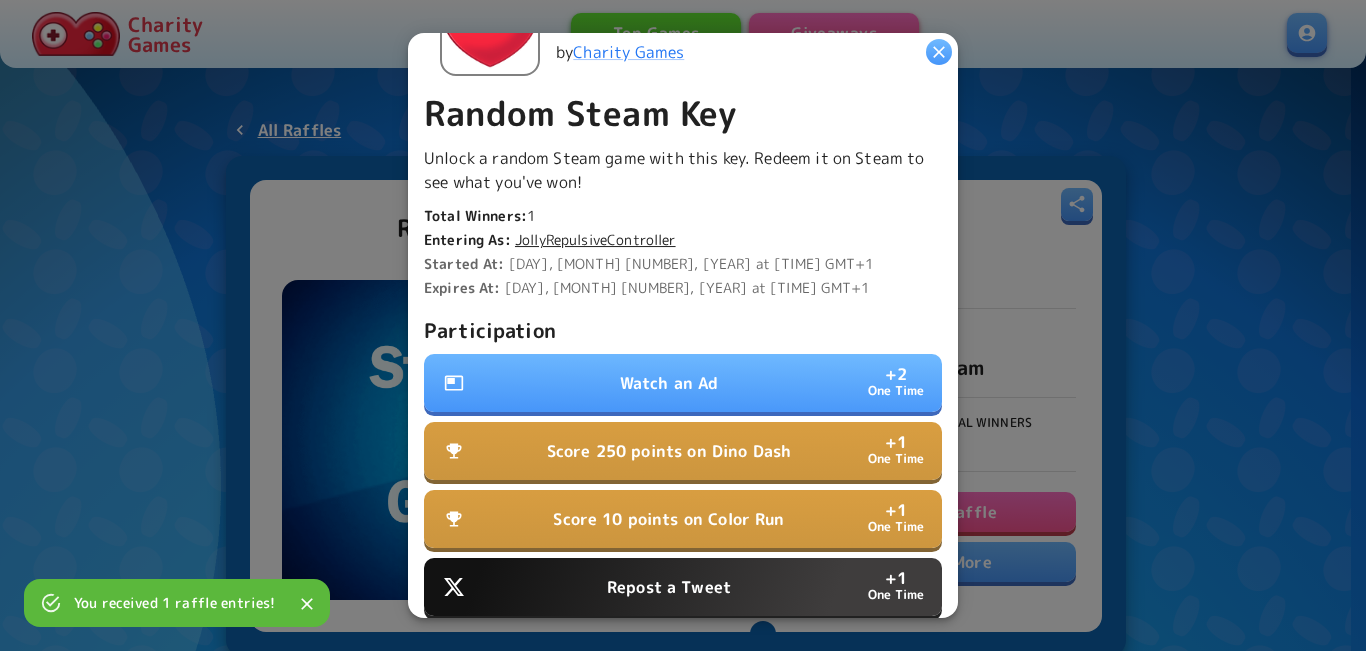 click on "Watch an Ad + 2 One Time" at bounding box center [683, 383] 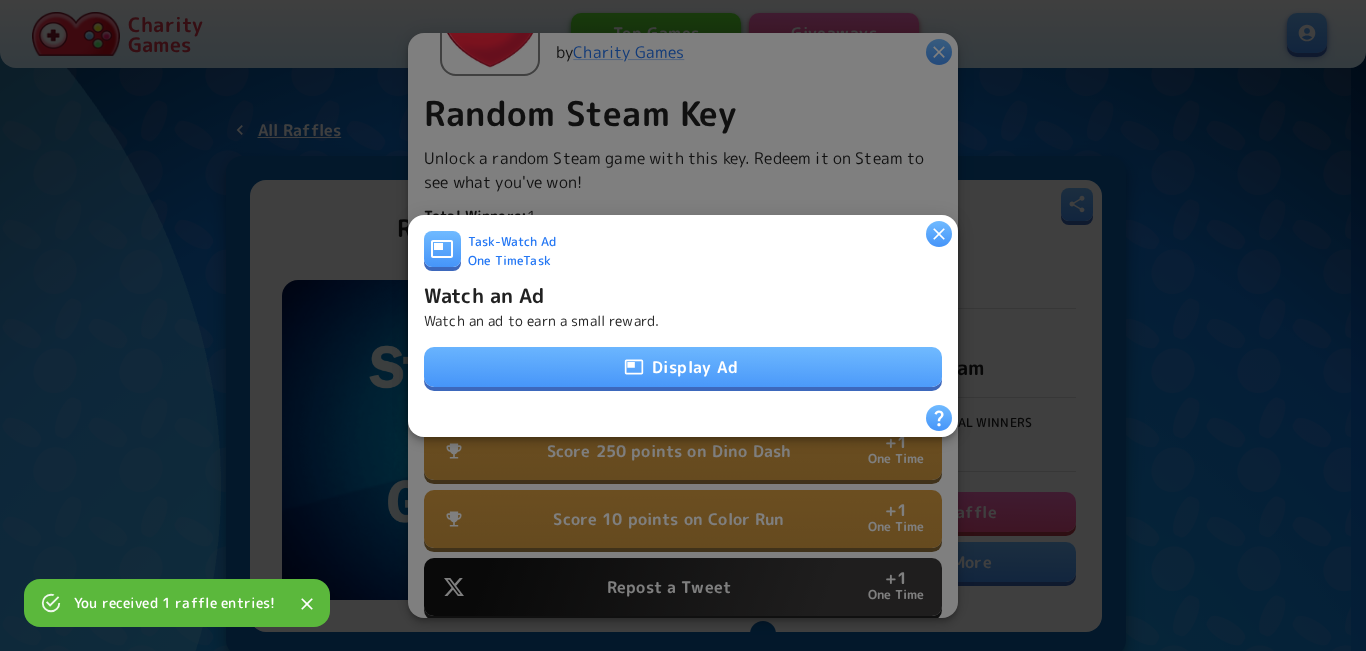 click on "Display Ad" at bounding box center [683, 367] 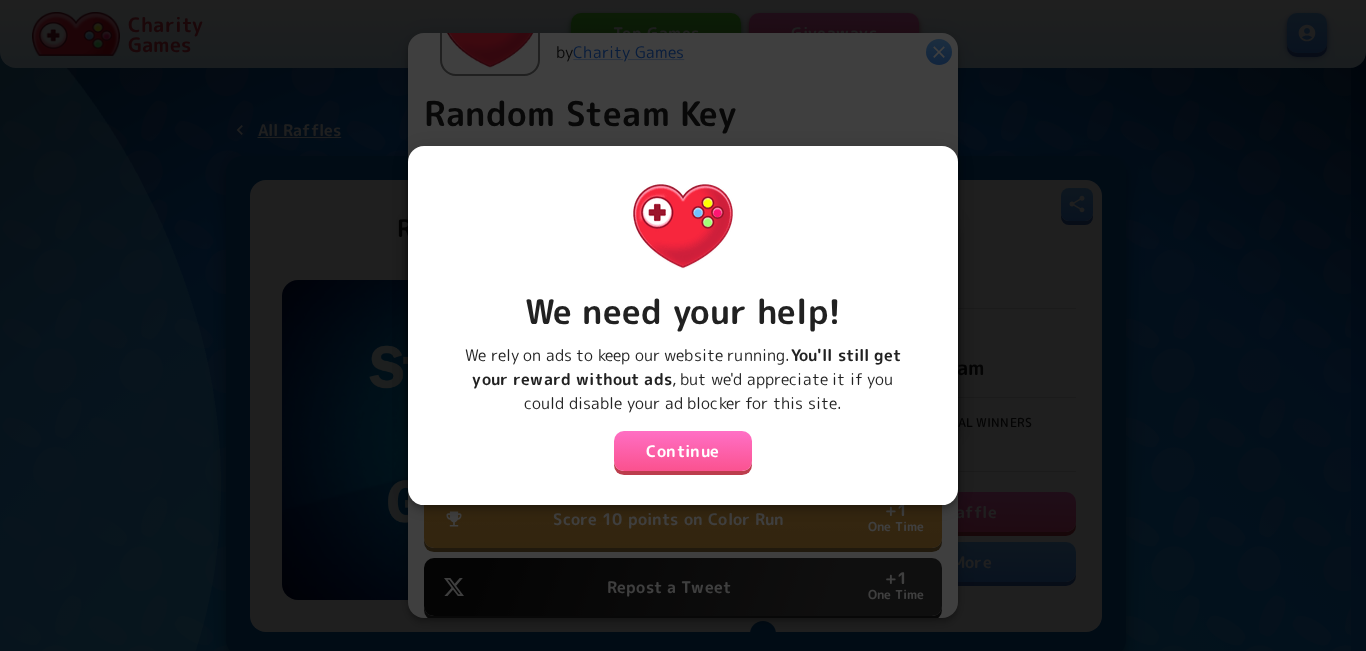 click on "Continue" at bounding box center [683, 451] 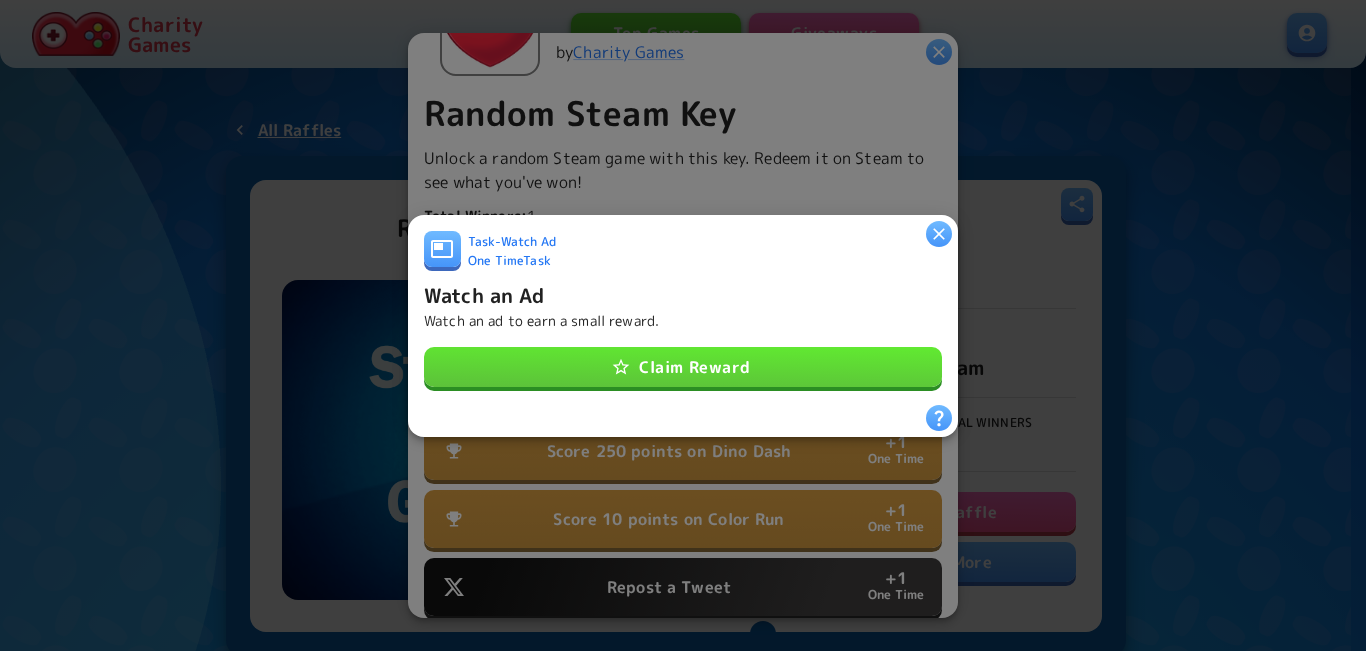 click on "Claim Reward" at bounding box center [683, 367] 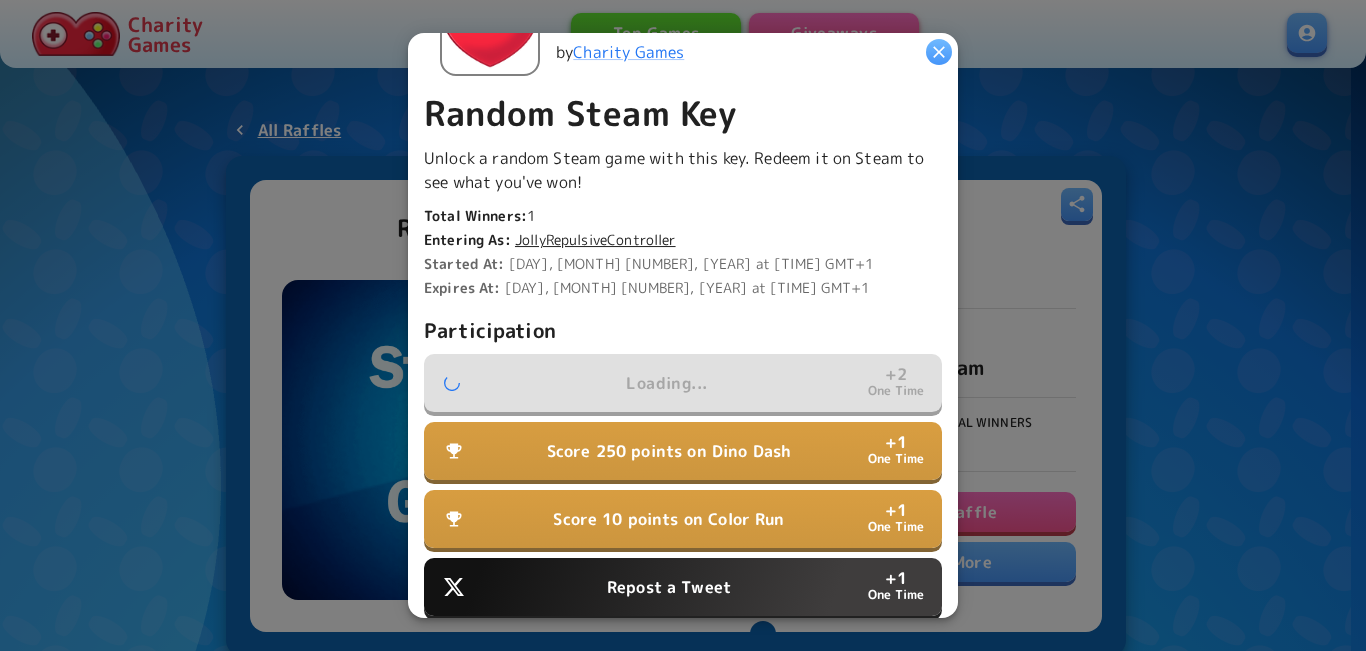 click on "Repost a Tweet + 1 One Time" at bounding box center [683, 587] 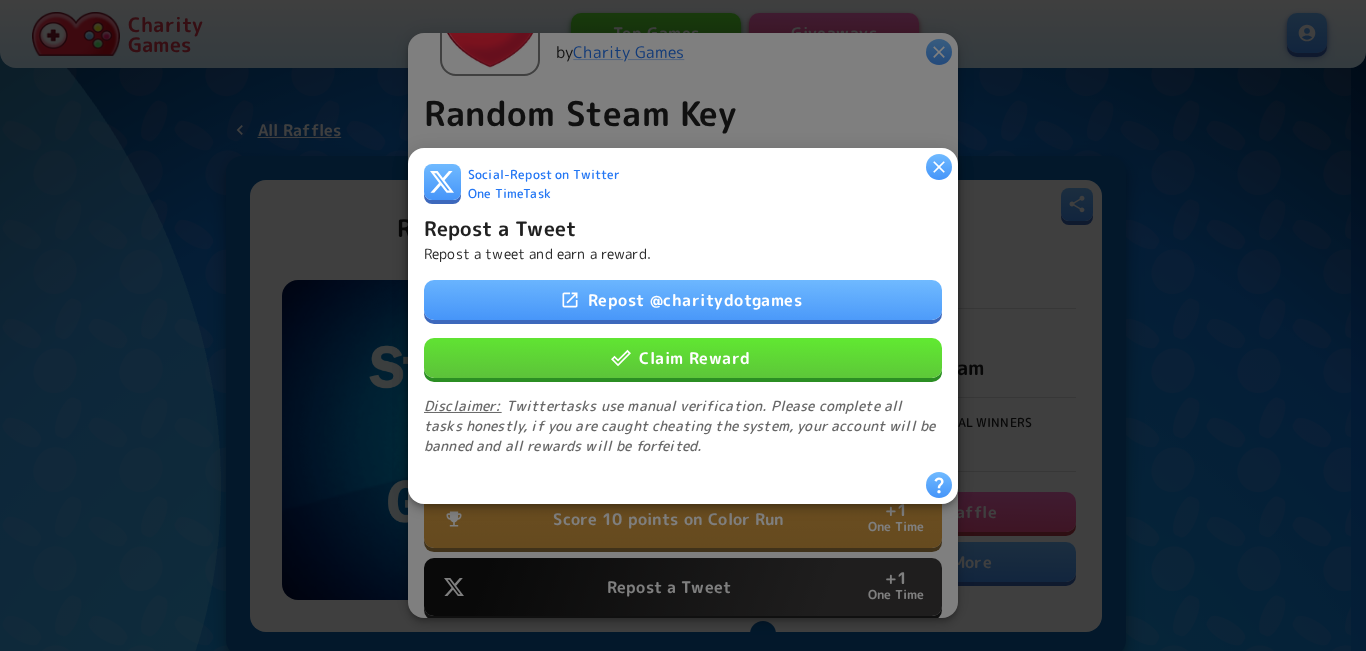 click on "Claim Reward" at bounding box center [683, 357] 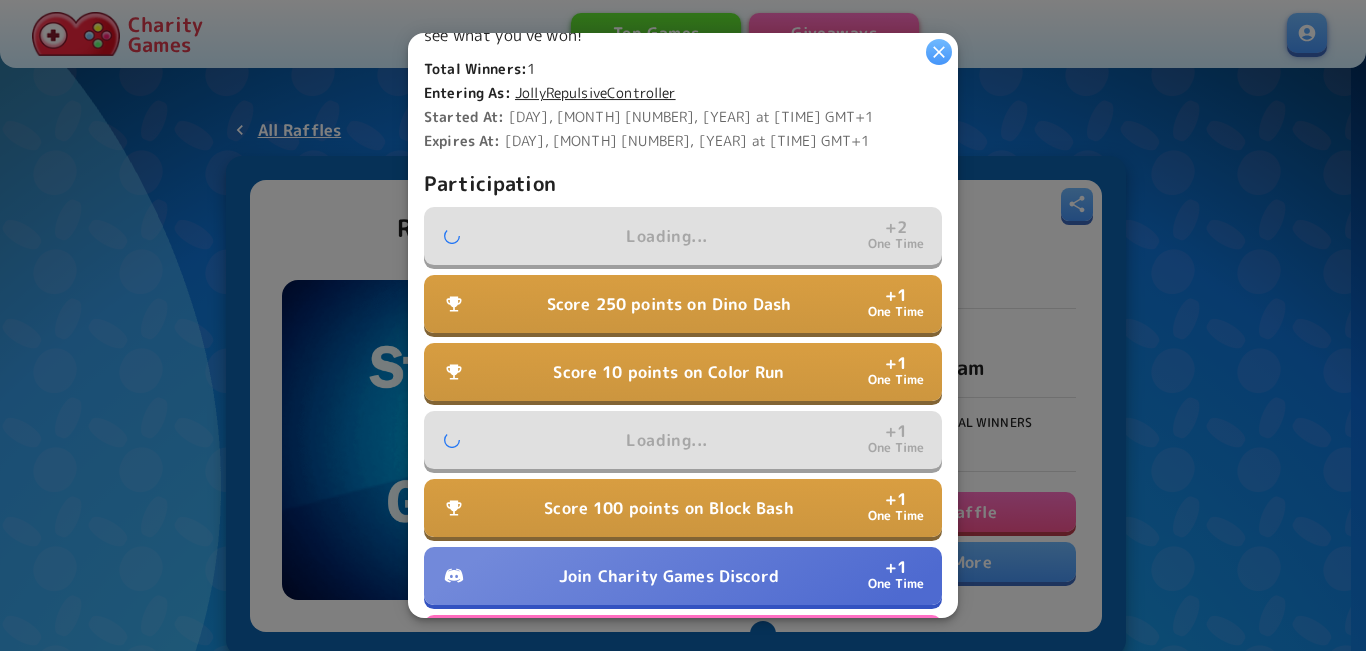 scroll, scrollTop: 600, scrollLeft: 0, axis: vertical 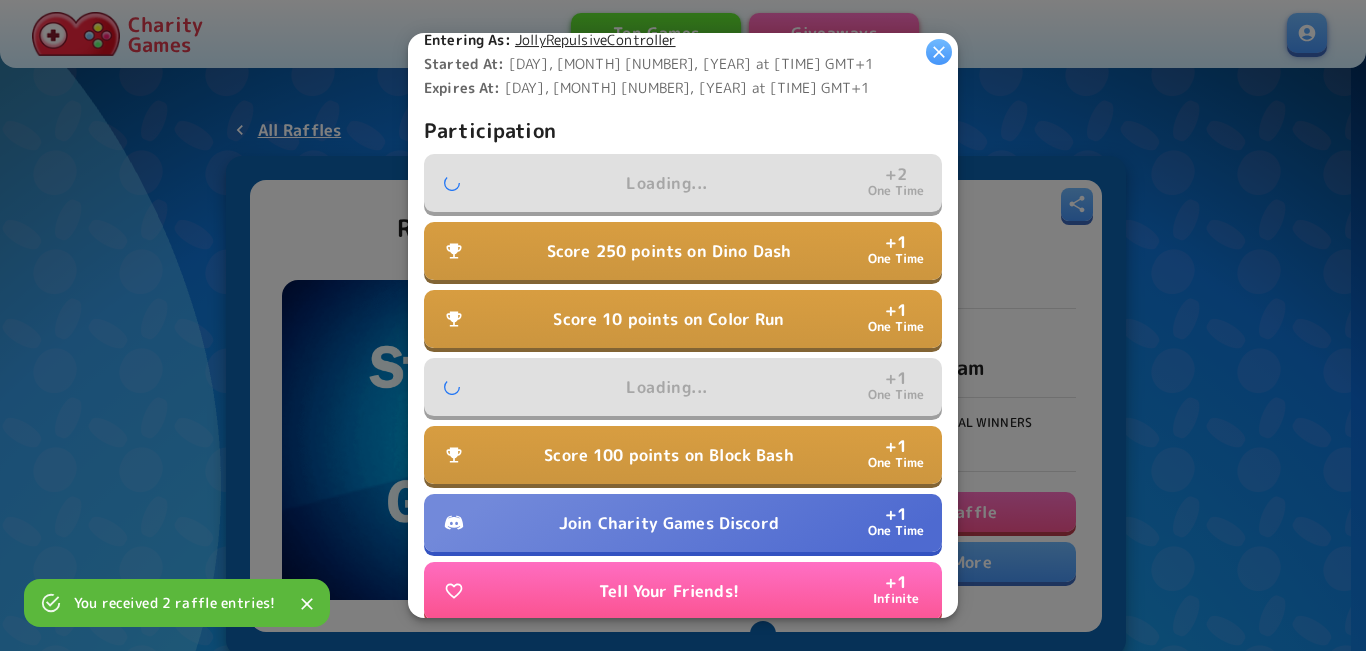 click on "Join Charity Games Discord" at bounding box center (669, 523) 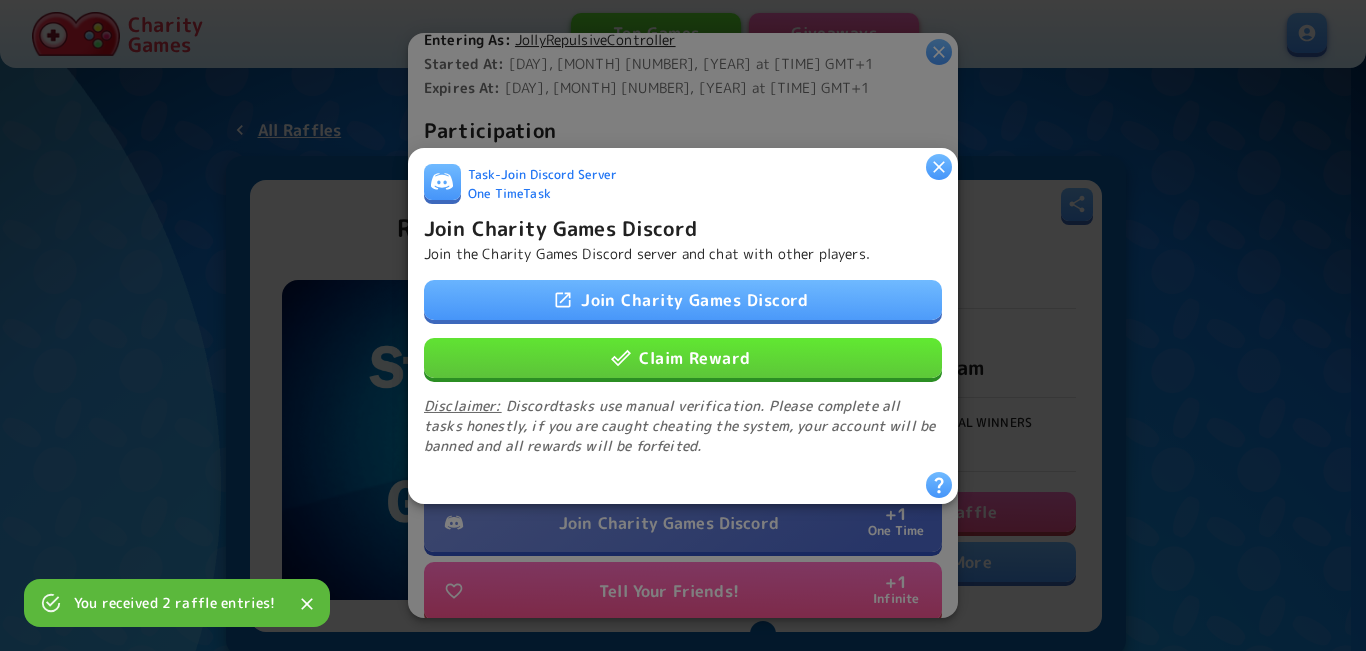 click on "Join Charity Games Discord Claim Reward Disclaimer:   Discord  tasks use manual verification. Please complete all tasks honestly, if you are caught cheating the system, your account will be banned and all rewards will be forfeited." at bounding box center [683, 367] 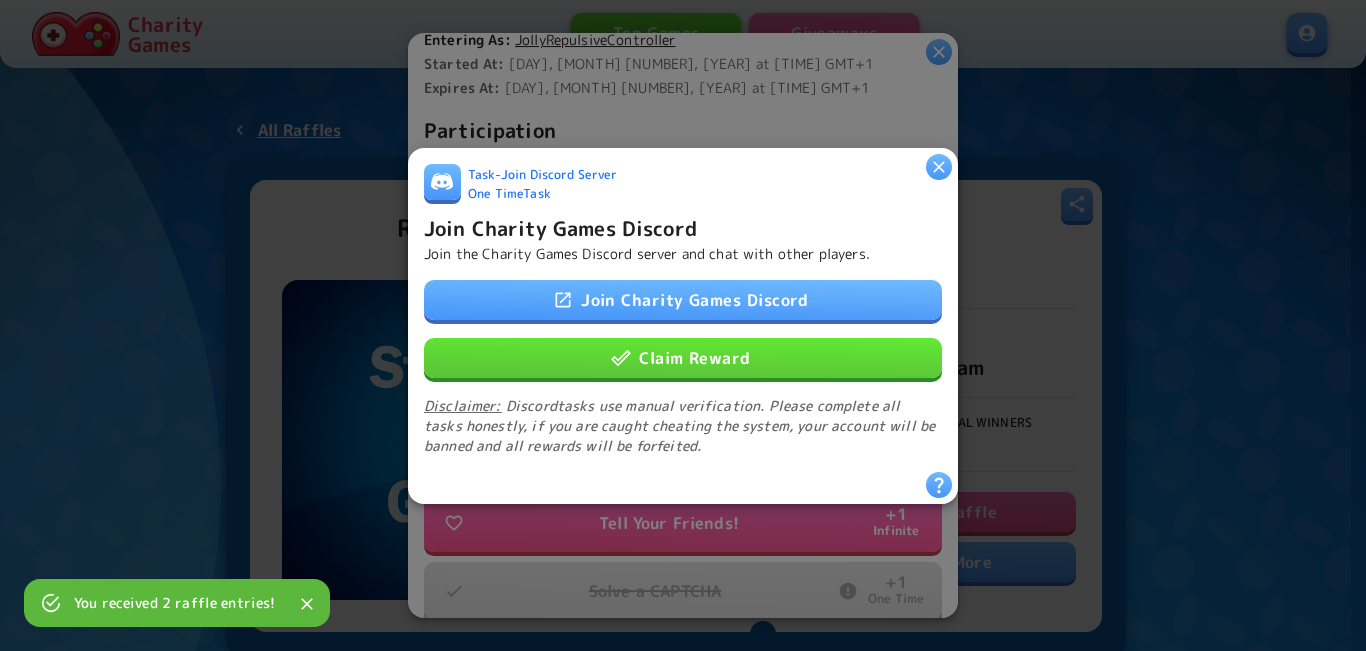 click on "Claim Reward" at bounding box center (683, 357) 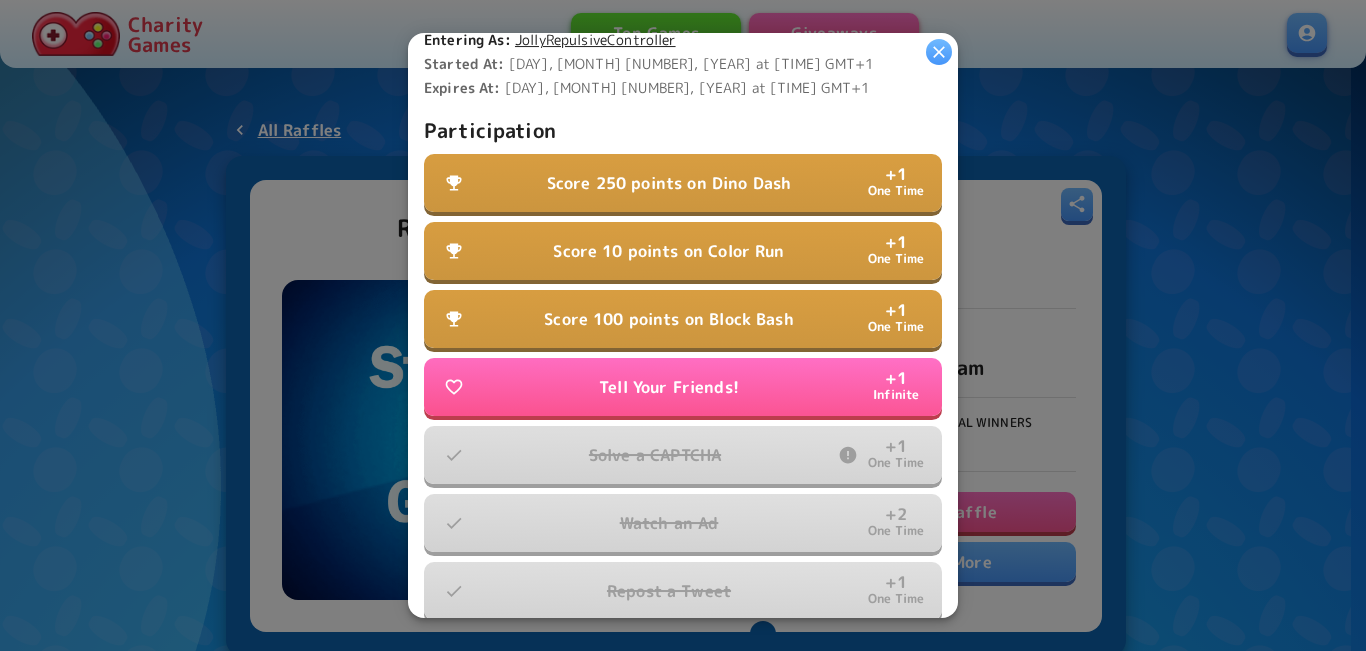 click on "Score 250 points on Dino Dash" at bounding box center [669, 183] 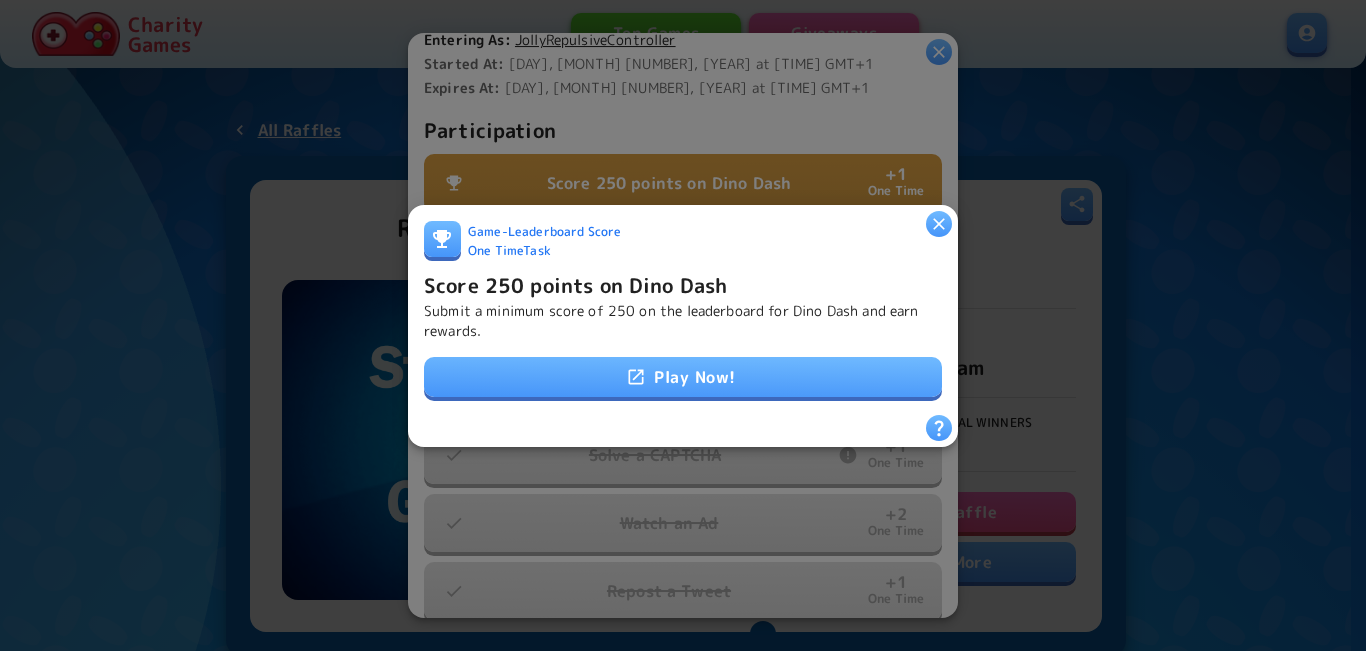 click at bounding box center (636, 377) 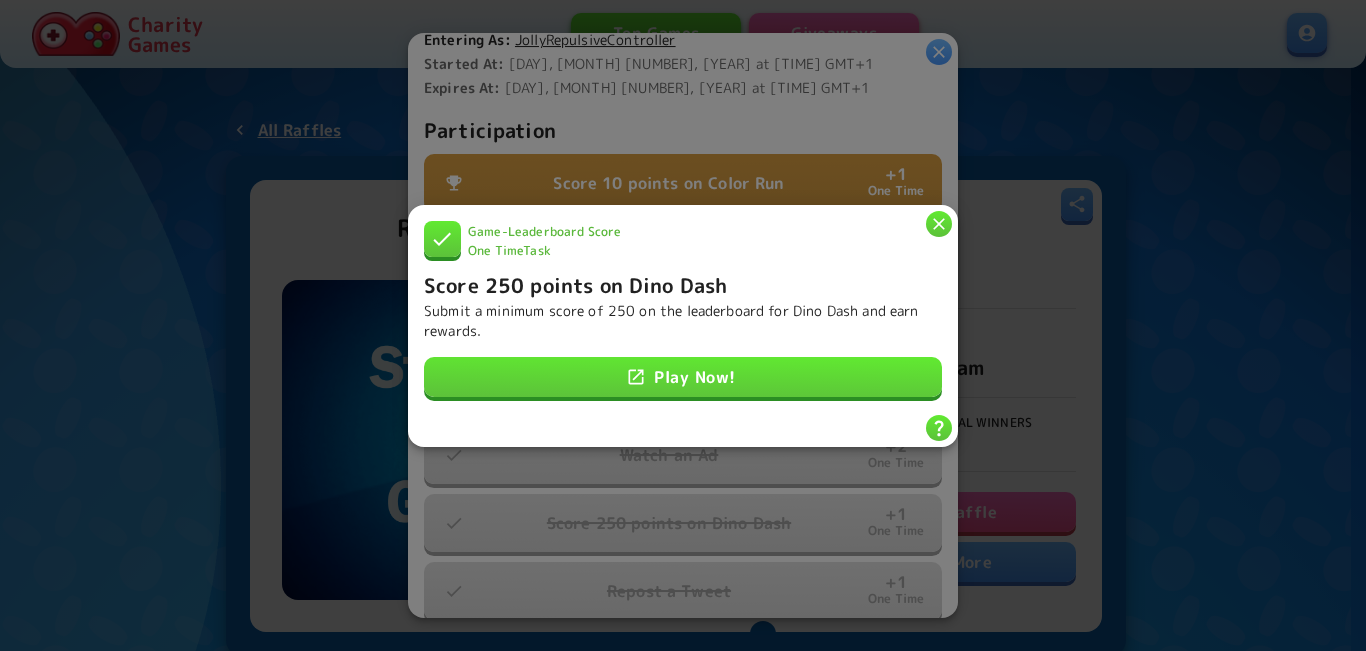 click at bounding box center (939, 223) 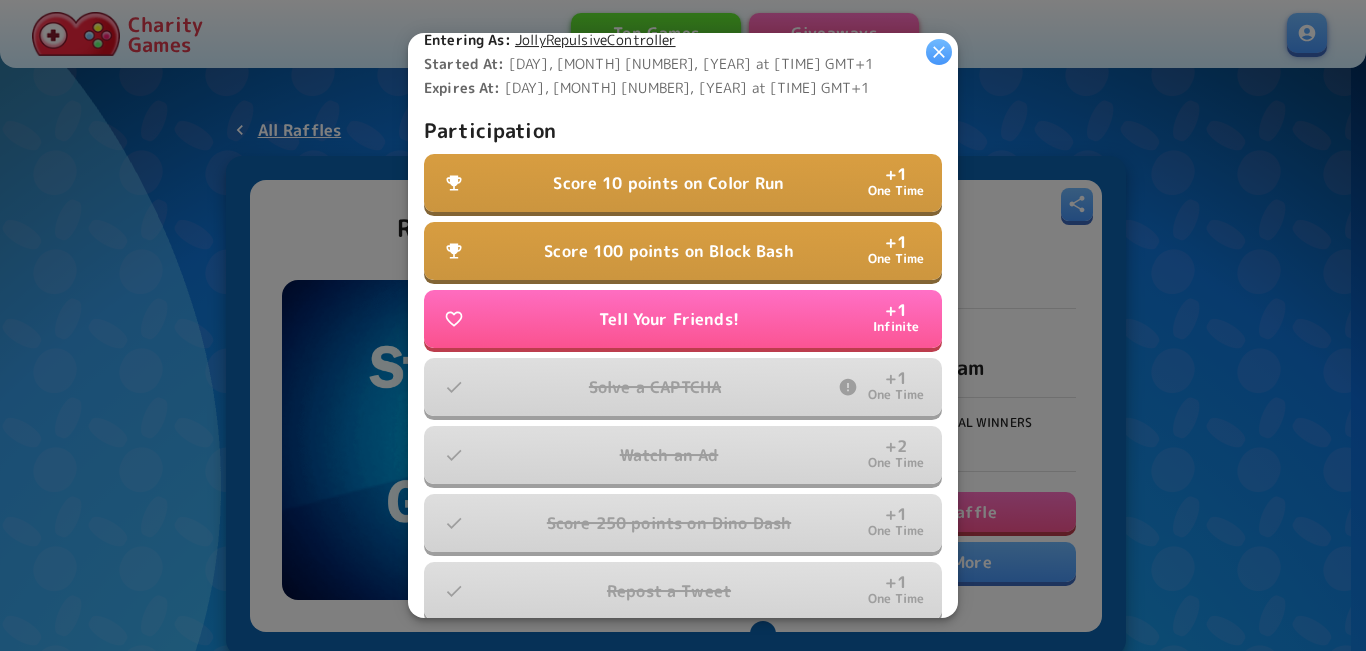click on "Score 10 points on Color Run" at bounding box center (668, 183) 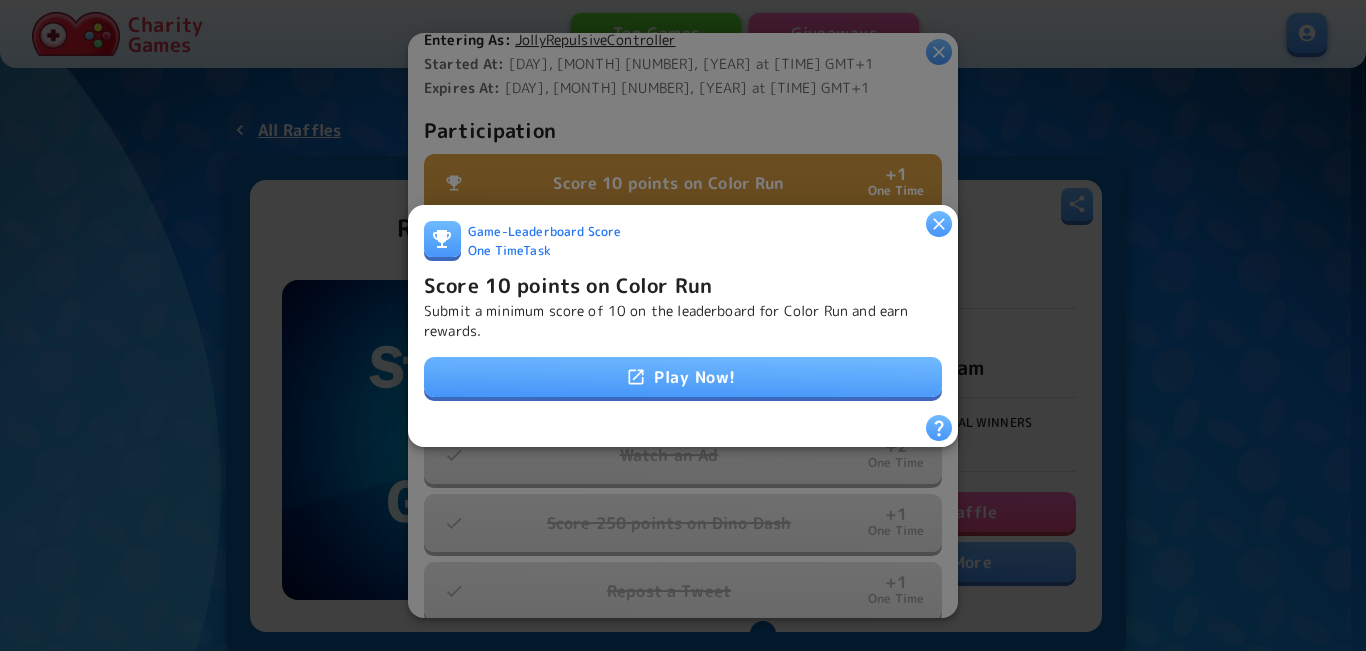 click on "Play Now!" at bounding box center (683, 377) 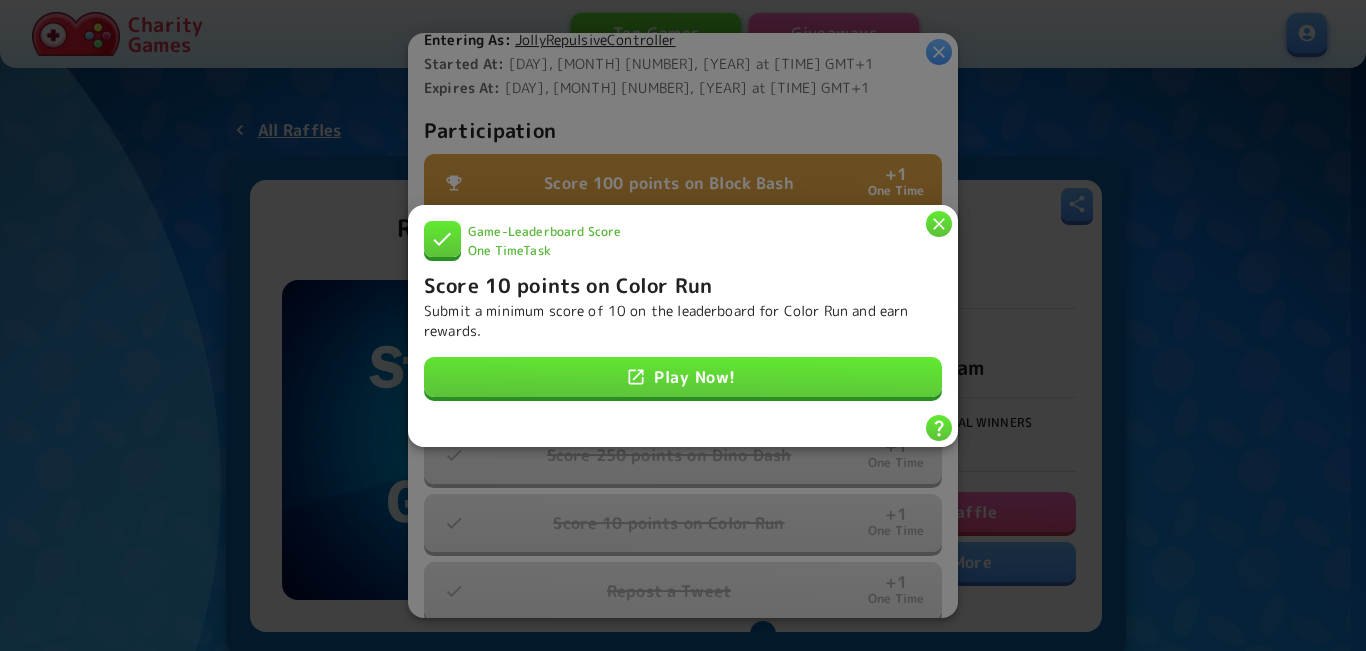 click at bounding box center [939, 223] 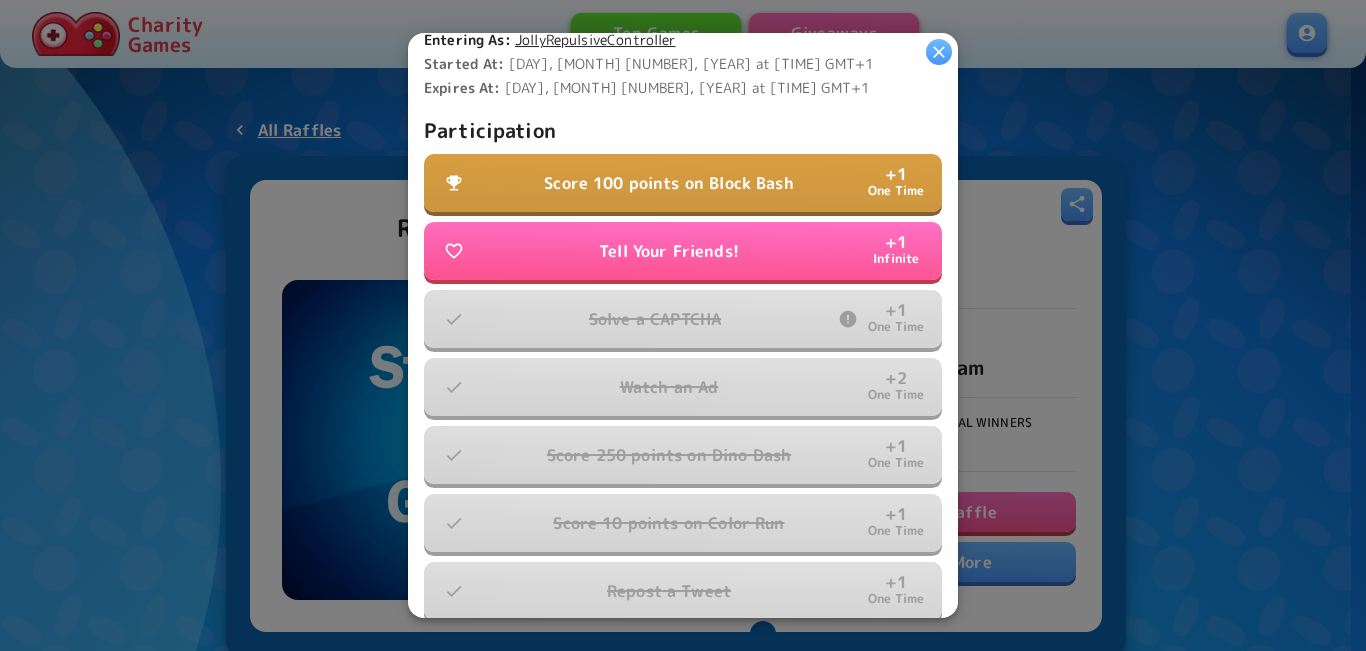 click on "Score 100 points on Block Bash" at bounding box center (669, 183) 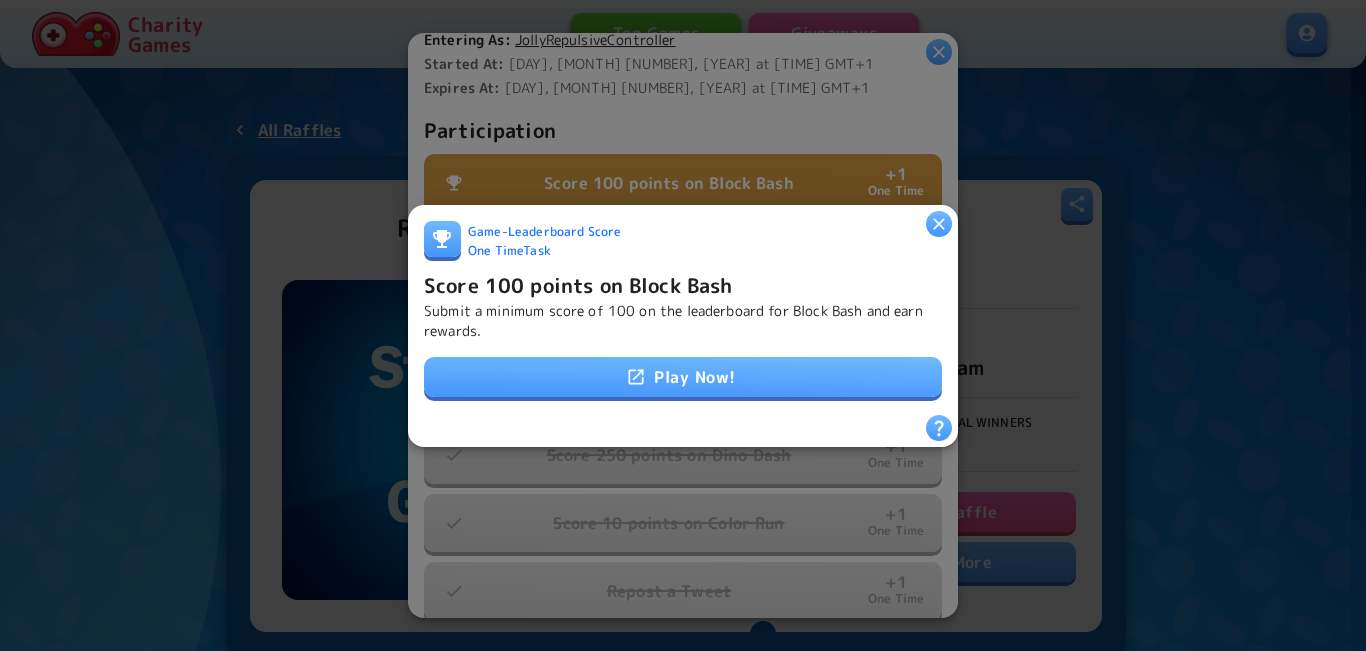 click on "Play Now!" at bounding box center [683, 377] 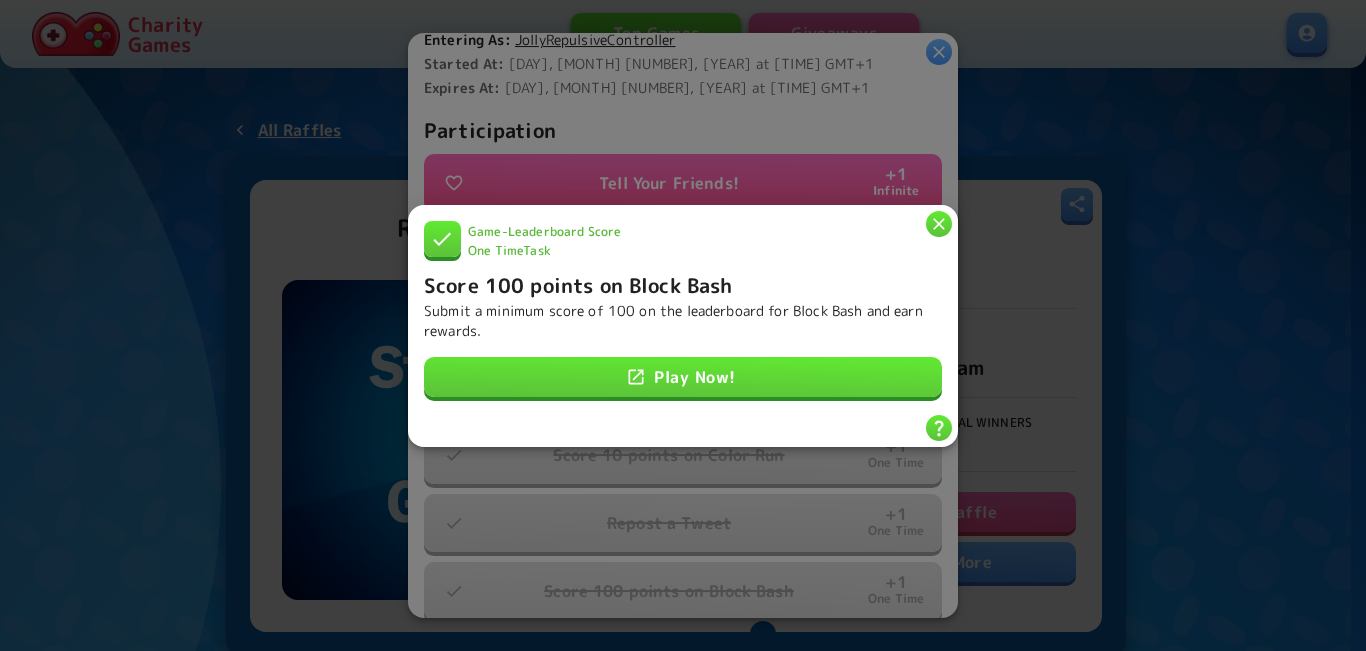 click at bounding box center (939, 223) 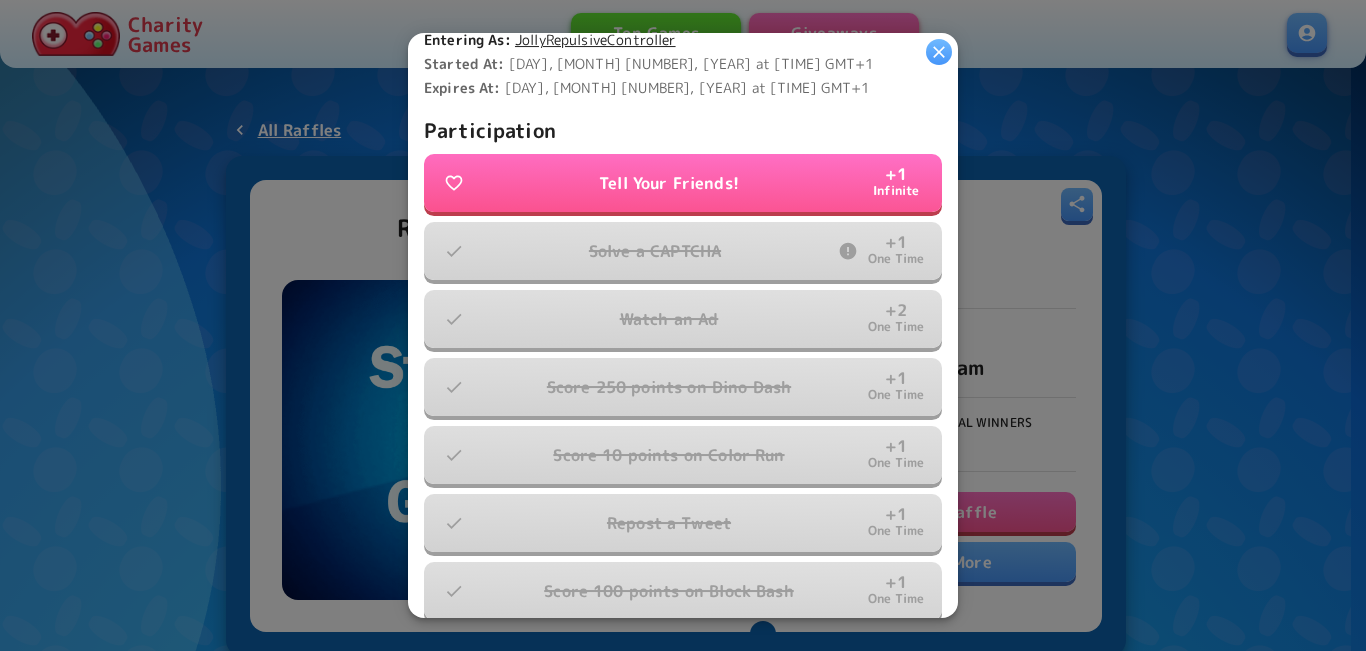 scroll, scrollTop: 608, scrollLeft: 0, axis: vertical 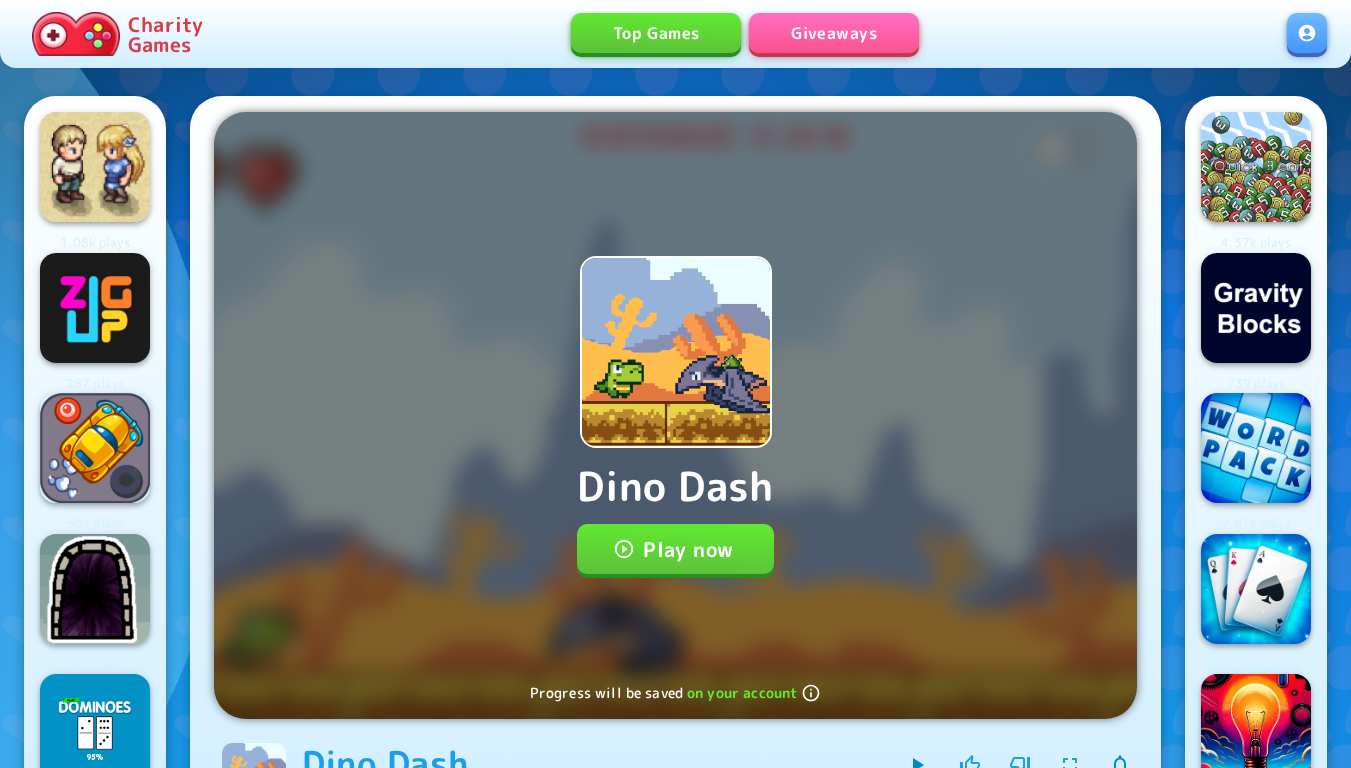 click on "Play now" at bounding box center [675, 549] 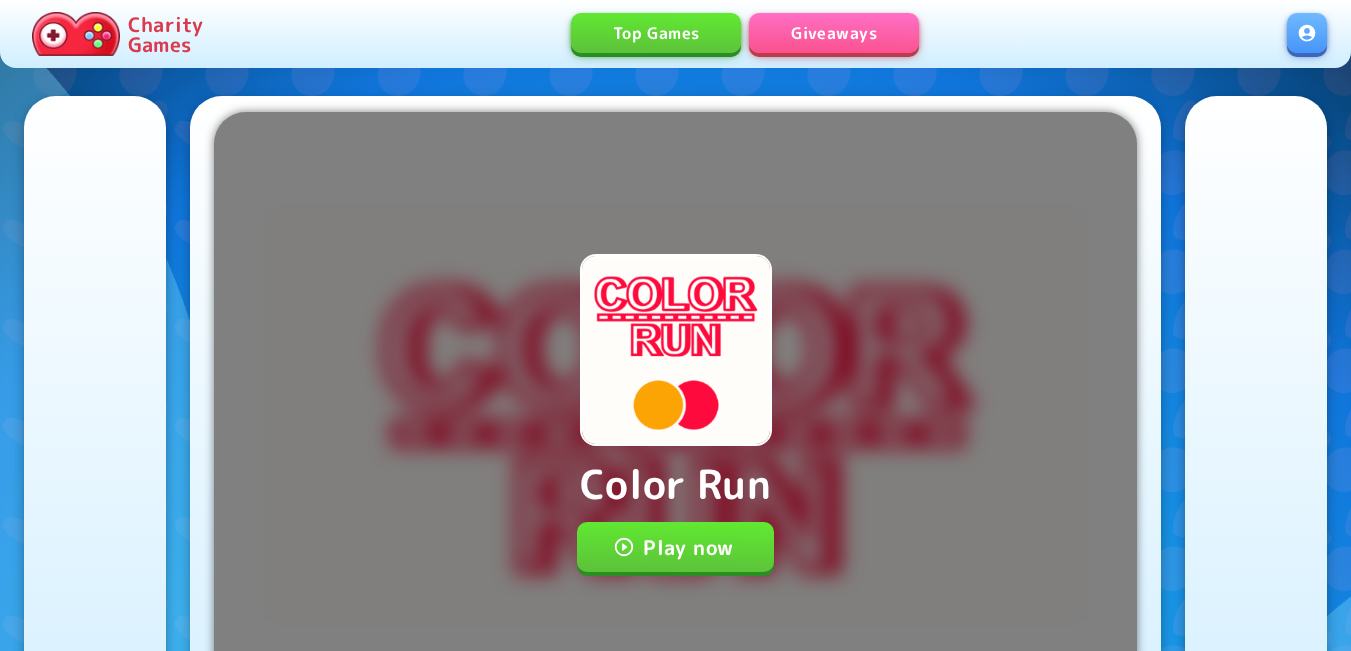 scroll, scrollTop: 0, scrollLeft: 0, axis: both 